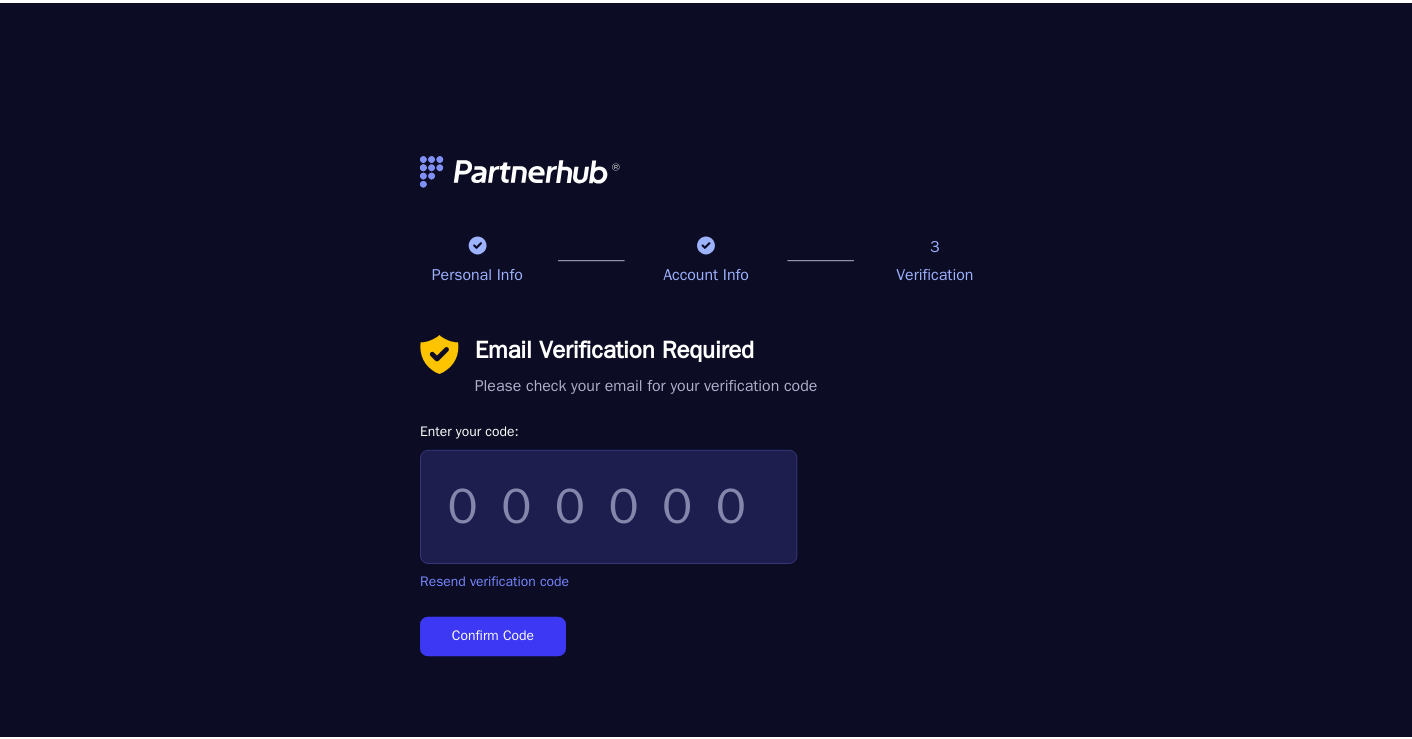 scroll, scrollTop: 0, scrollLeft: 0, axis: both 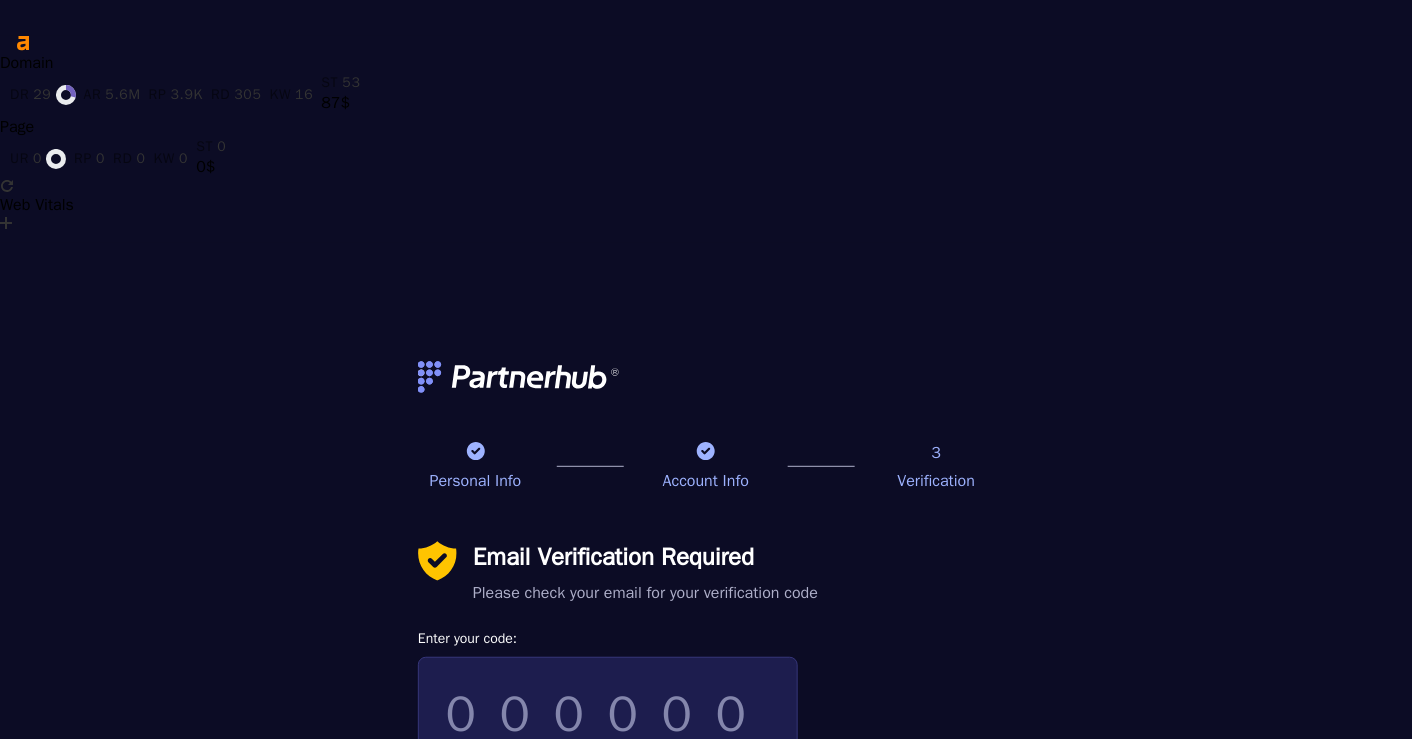 click on "Resend verification code" at bounding box center (493, 790) 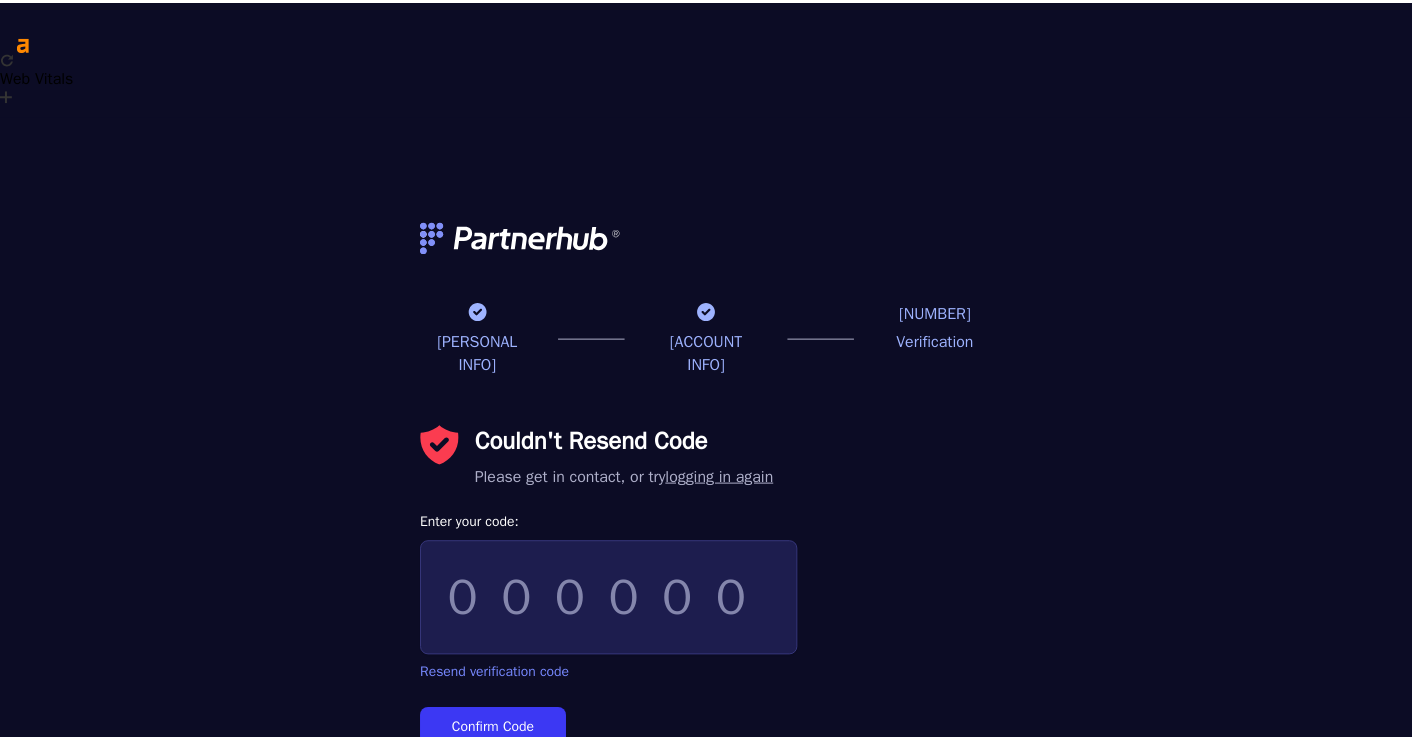 scroll, scrollTop: 0, scrollLeft: 0, axis: both 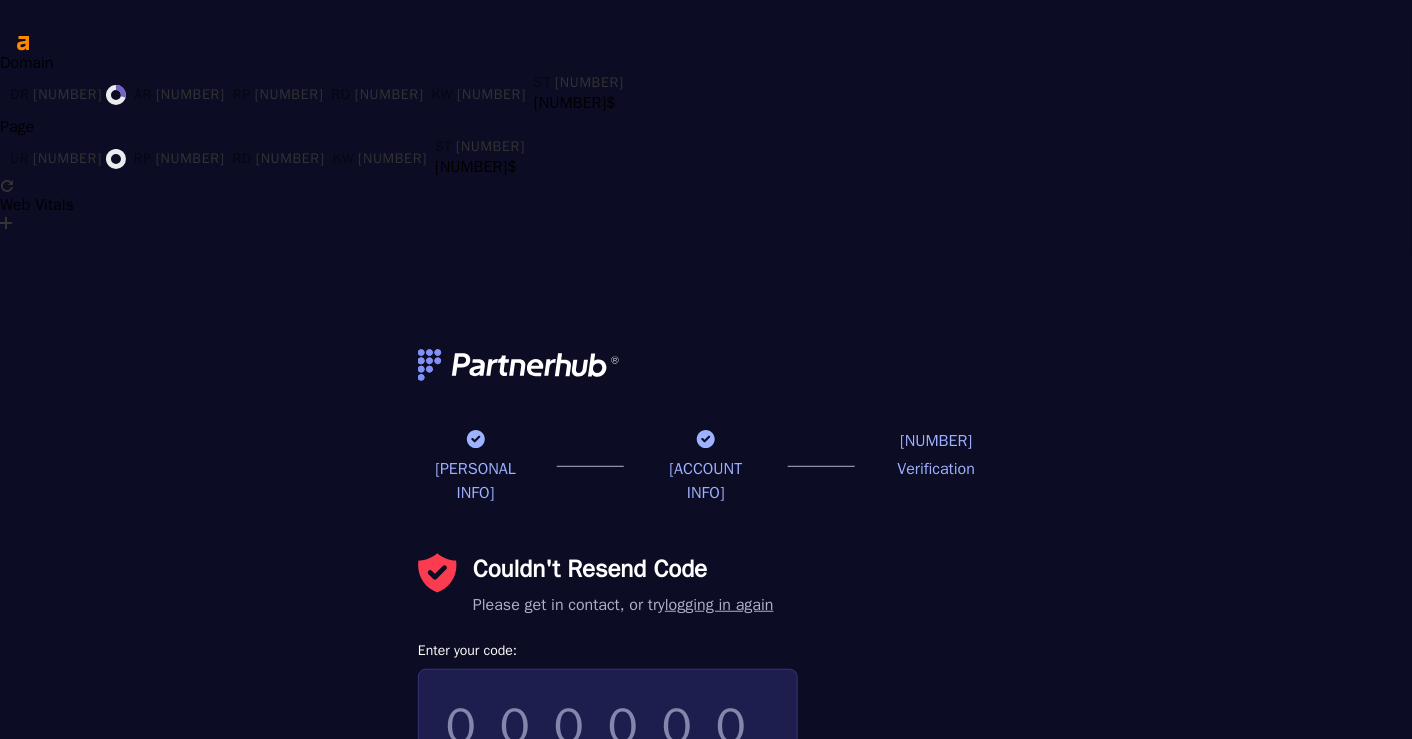 click on "Please get in contact, or try  logging in again" at bounding box center (623, 605) 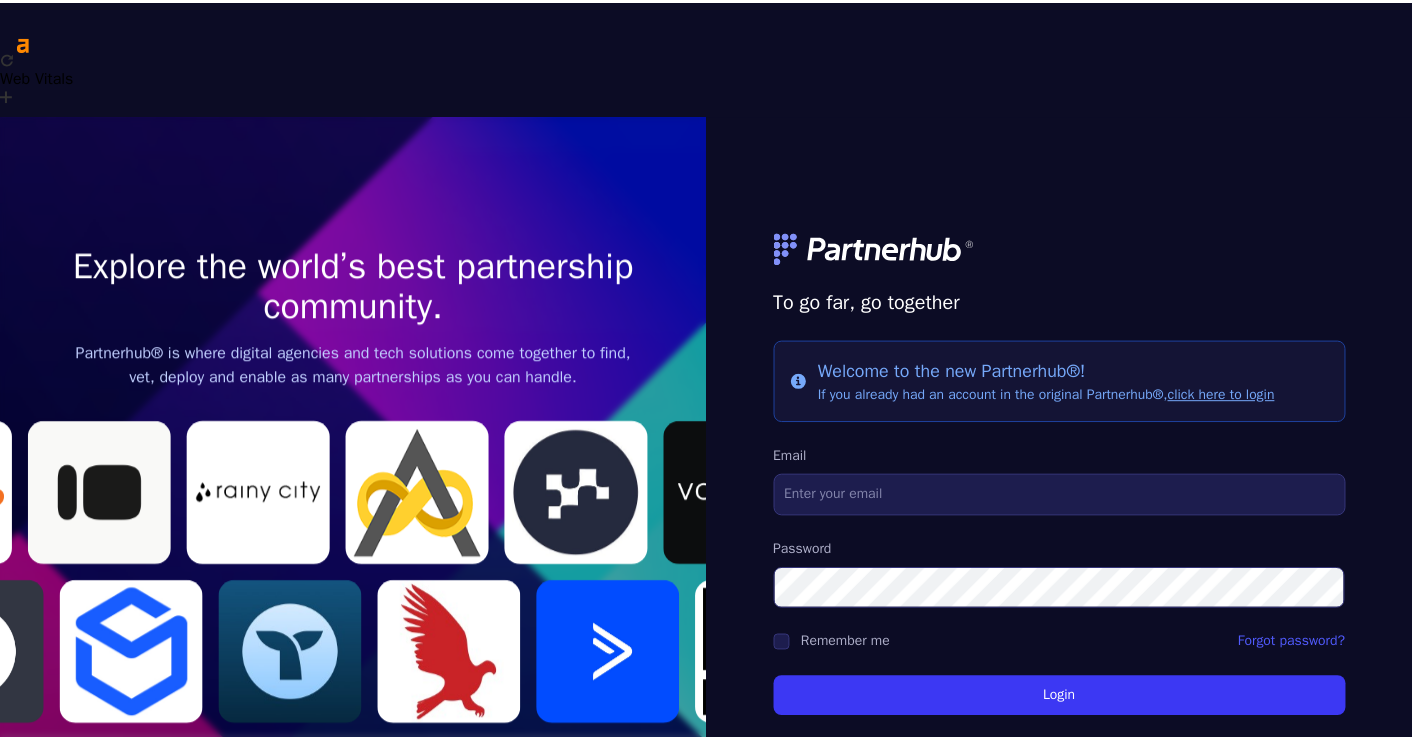 scroll, scrollTop: 0, scrollLeft: 0, axis: both 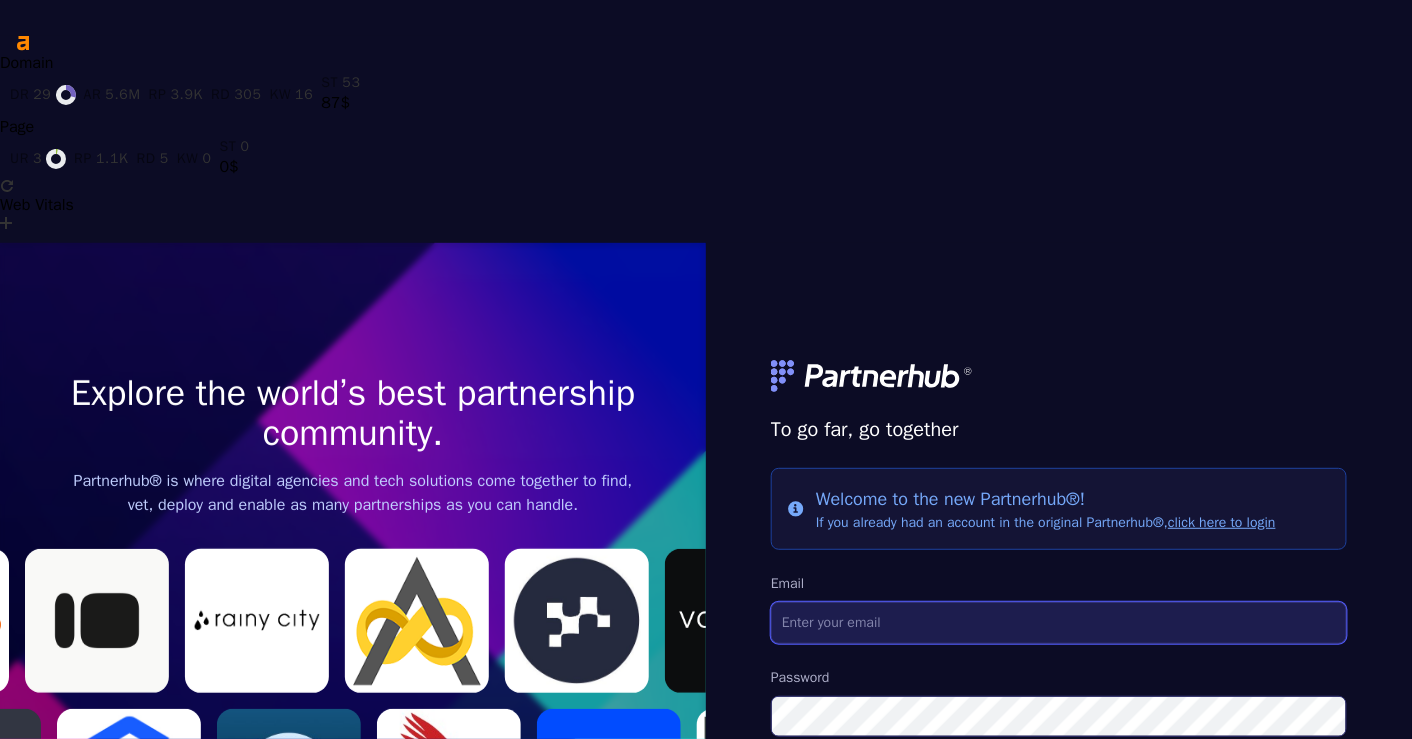type on "[EMAIL]" 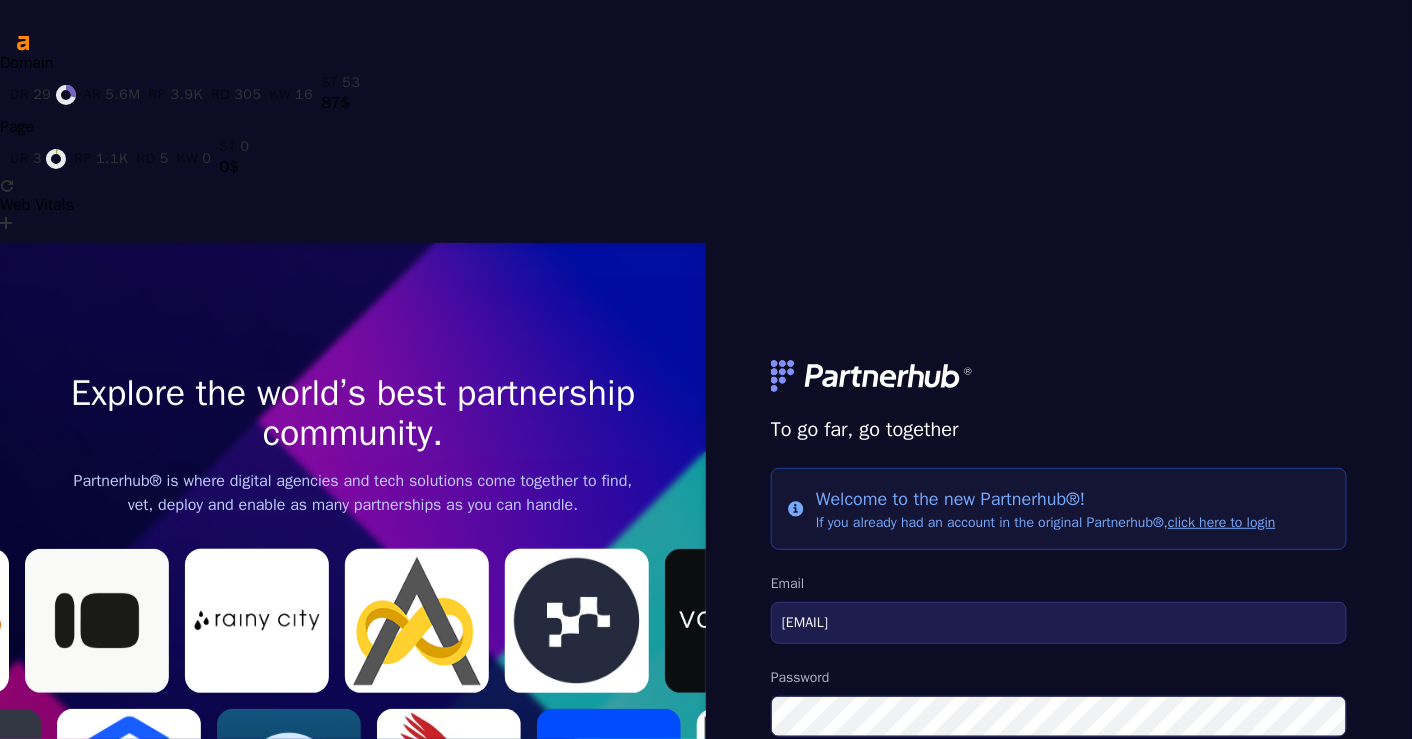 click on "Login" at bounding box center [1059, 825] 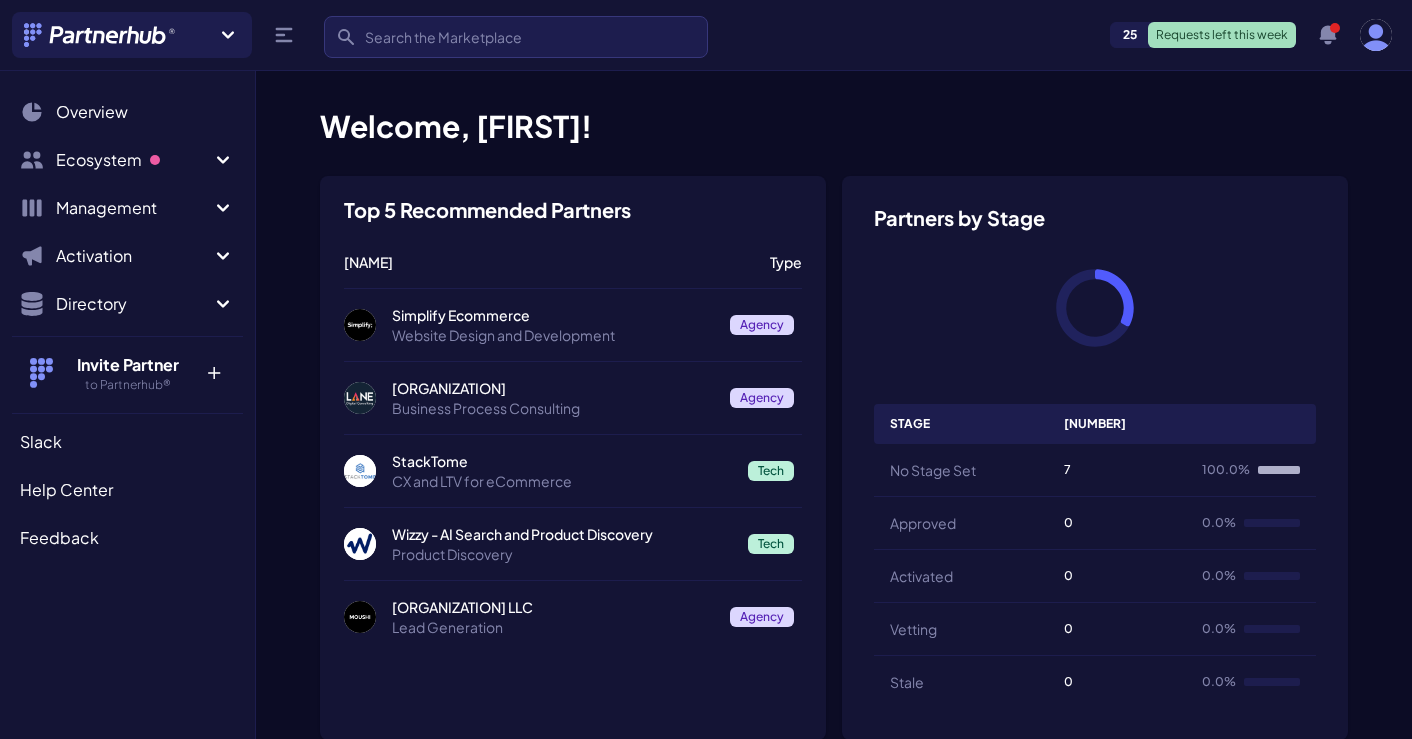 scroll, scrollTop: 0, scrollLeft: 0, axis: both 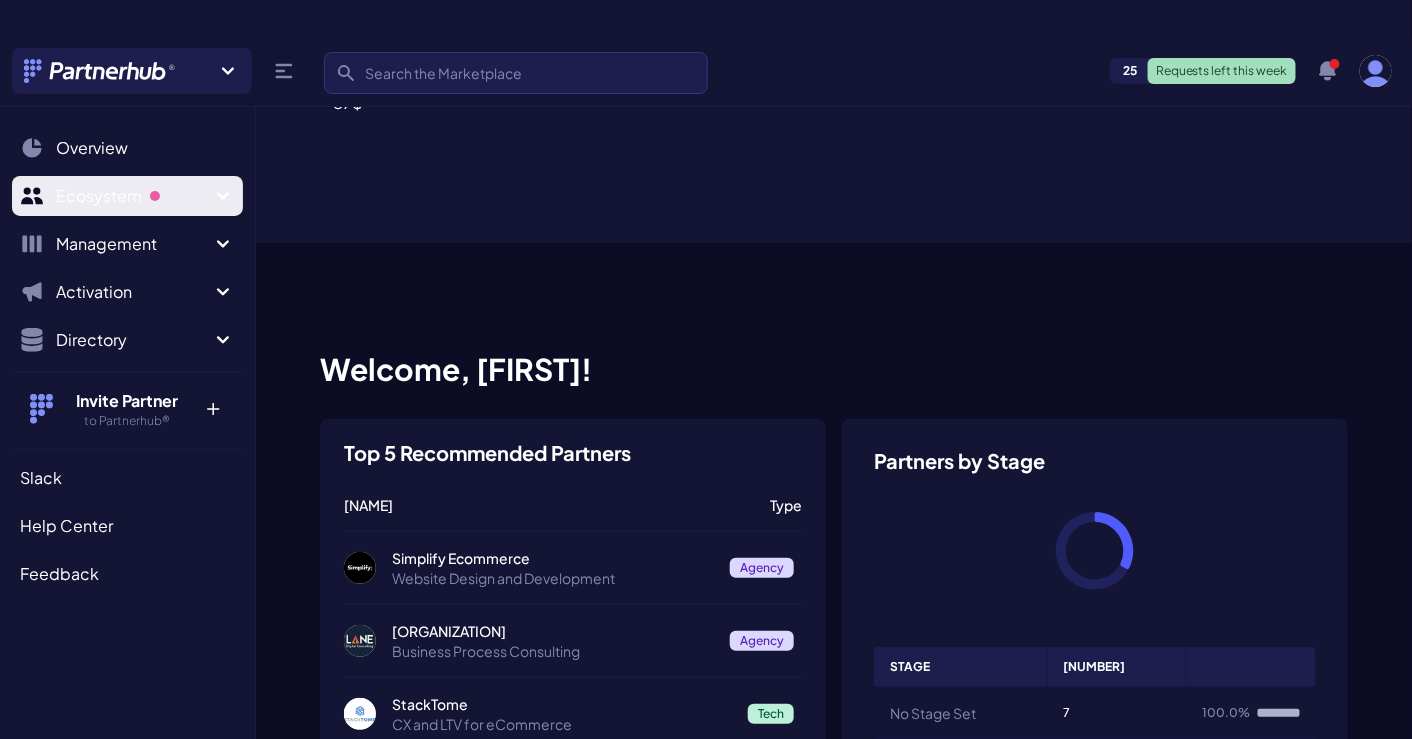 click at bounding box center (155, 196) 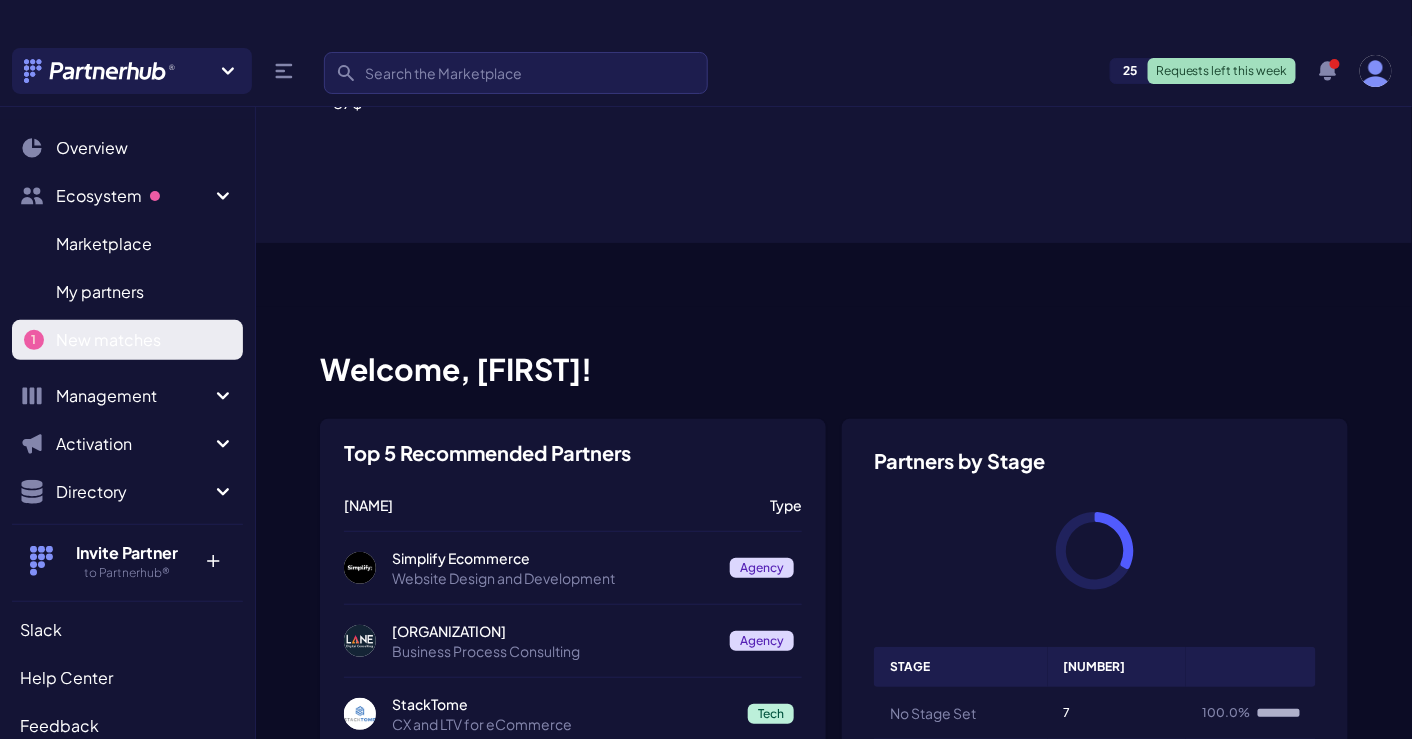 click on "New matches" at bounding box center [108, 340] 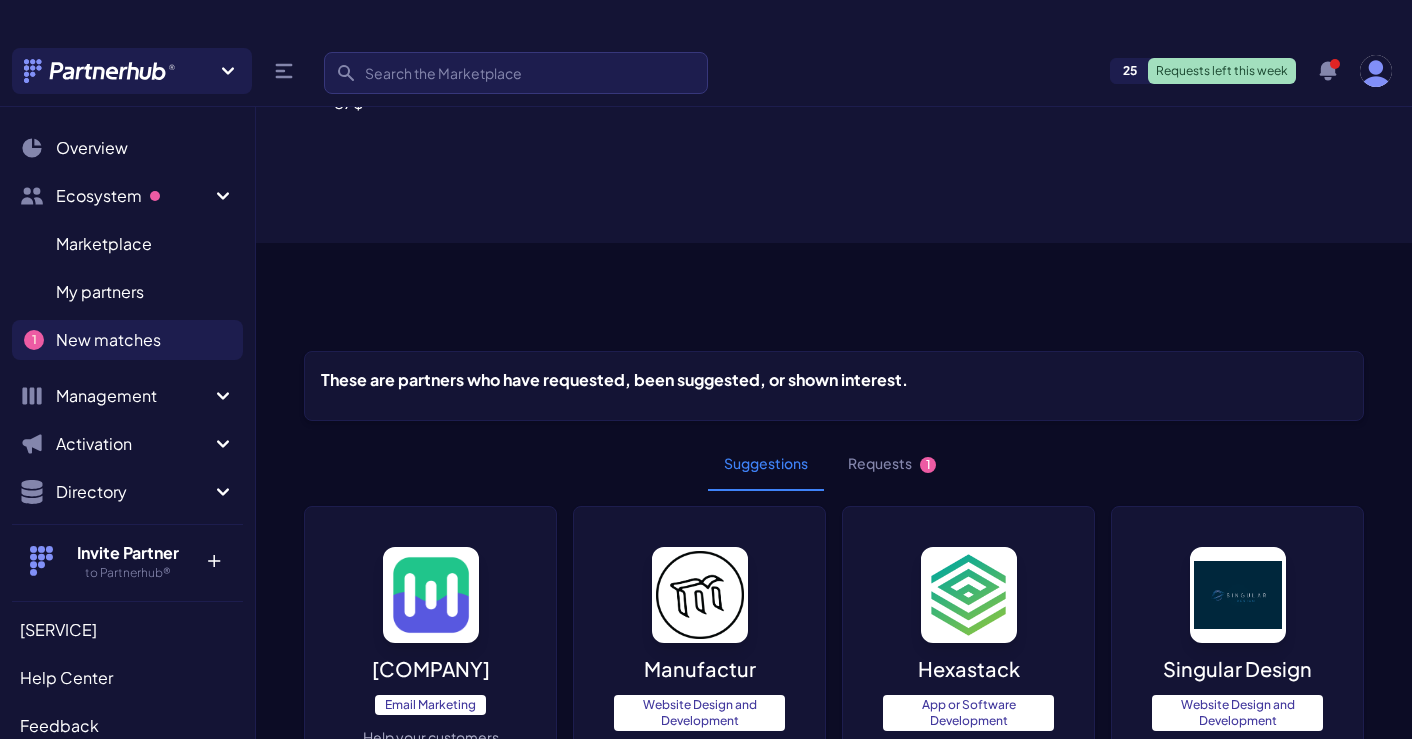 scroll, scrollTop: 0, scrollLeft: 0, axis: both 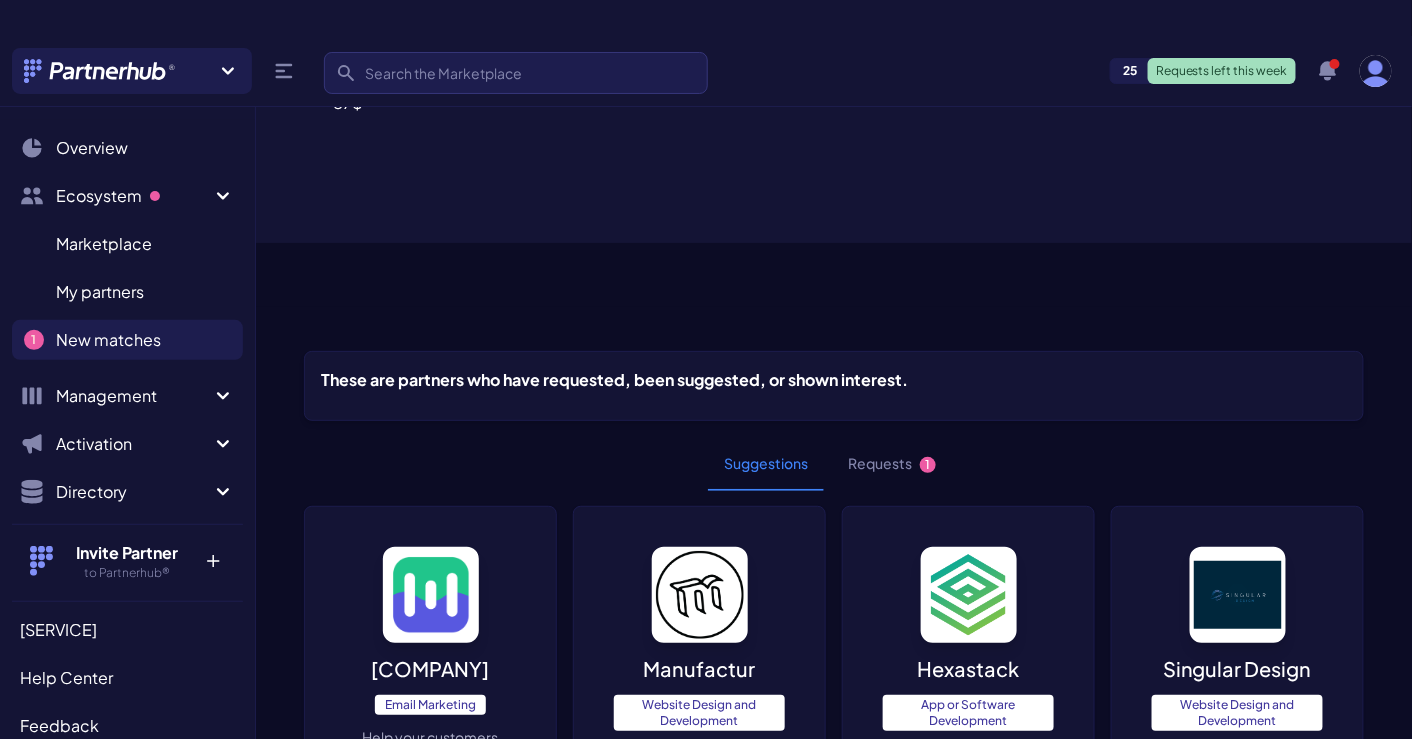 click on "Requests 1" at bounding box center (892, 464) 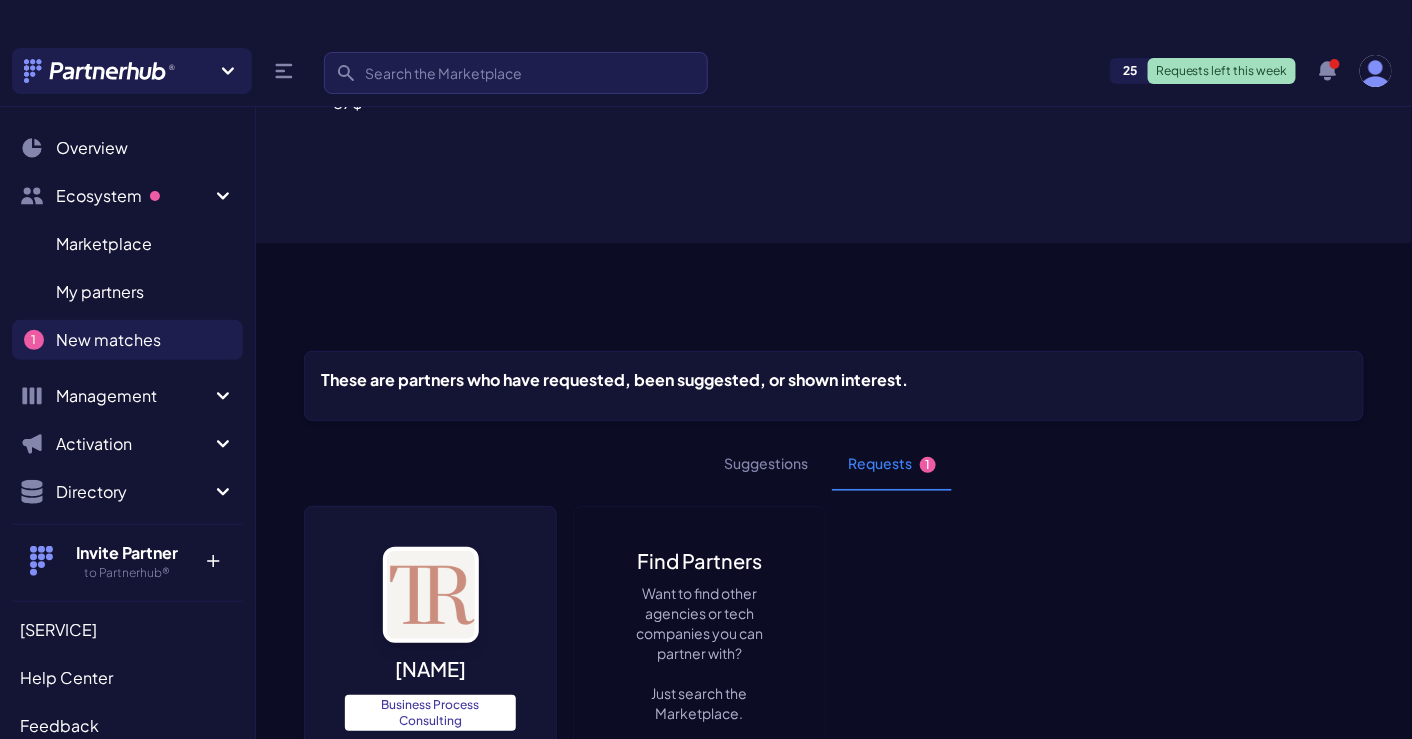 click at bounding box center (431, 595) 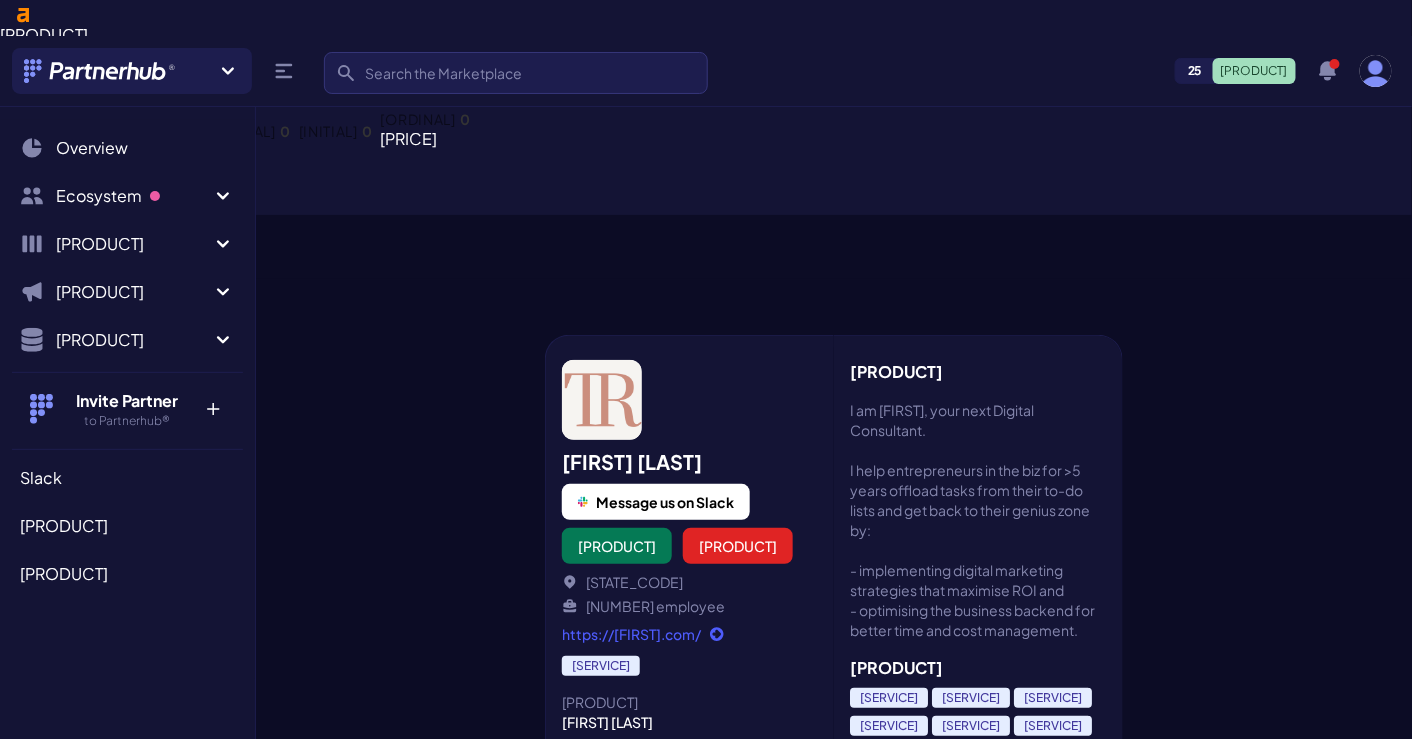 scroll, scrollTop: 36, scrollLeft: 0, axis: vertical 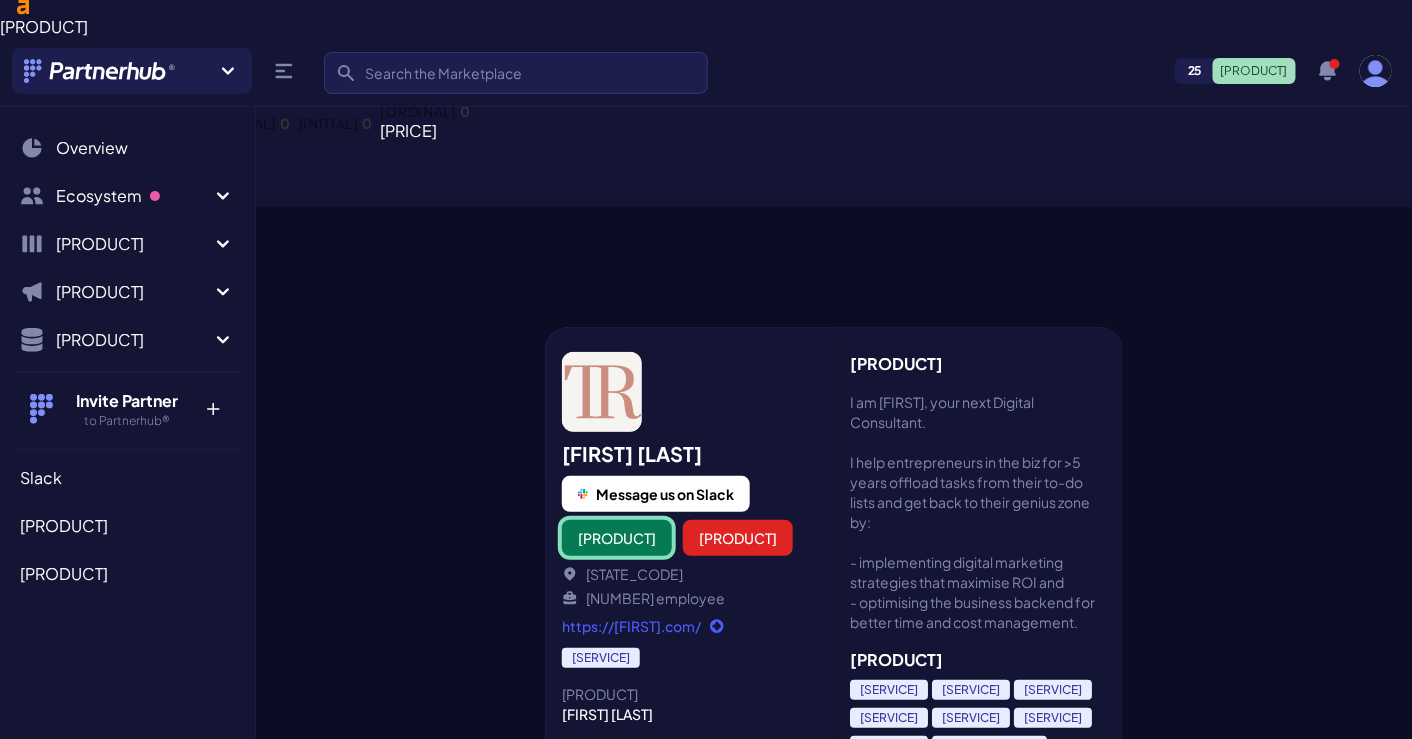 click on "[PRODUCT]" at bounding box center [617, 538] 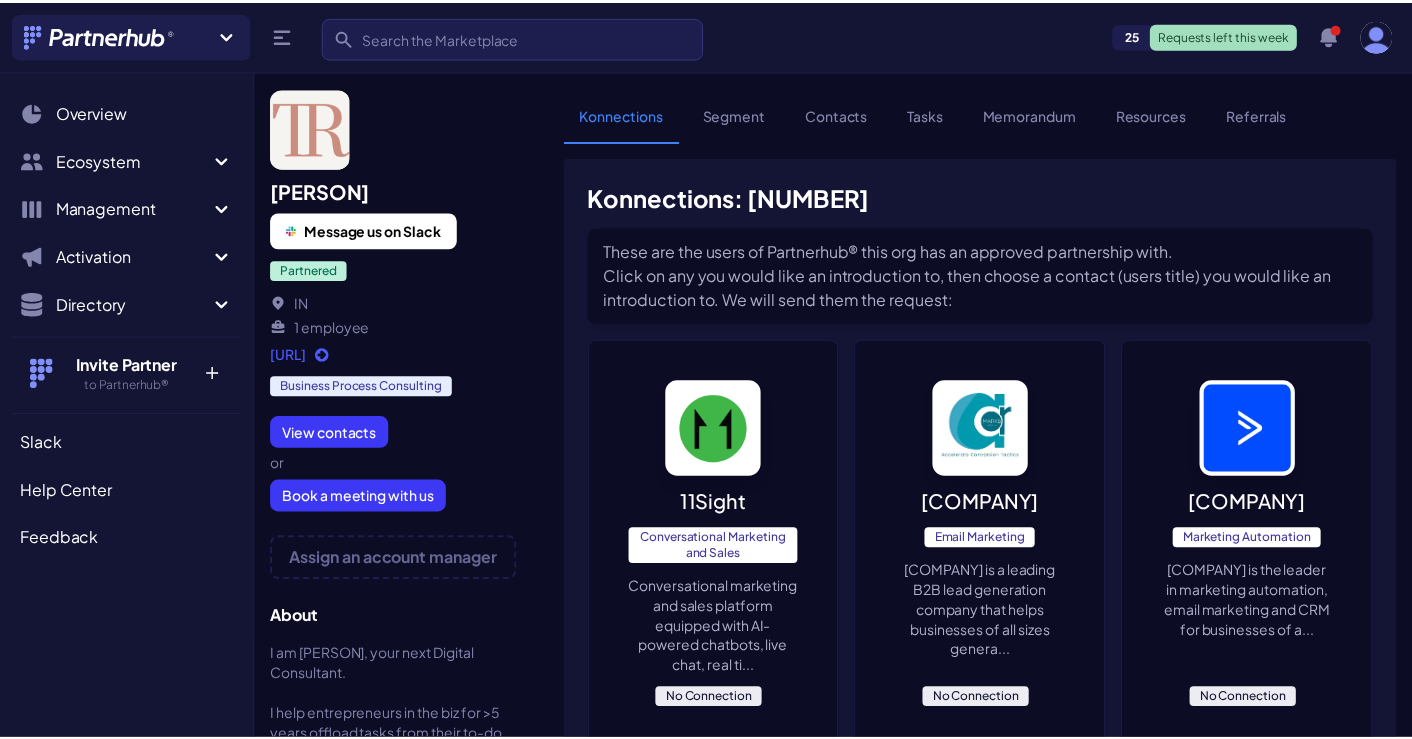 scroll, scrollTop: 0, scrollLeft: 0, axis: both 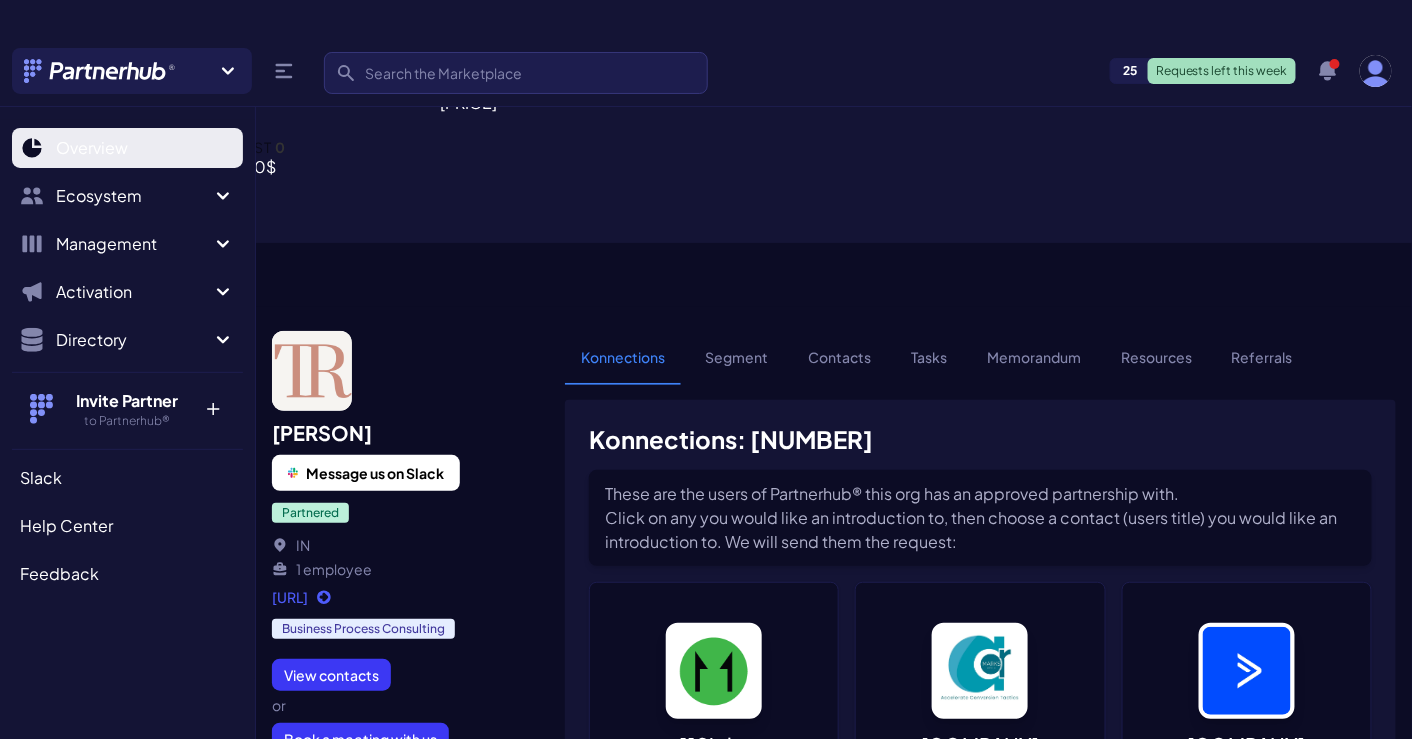 click on "Overview" at bounding box center (127, 148) 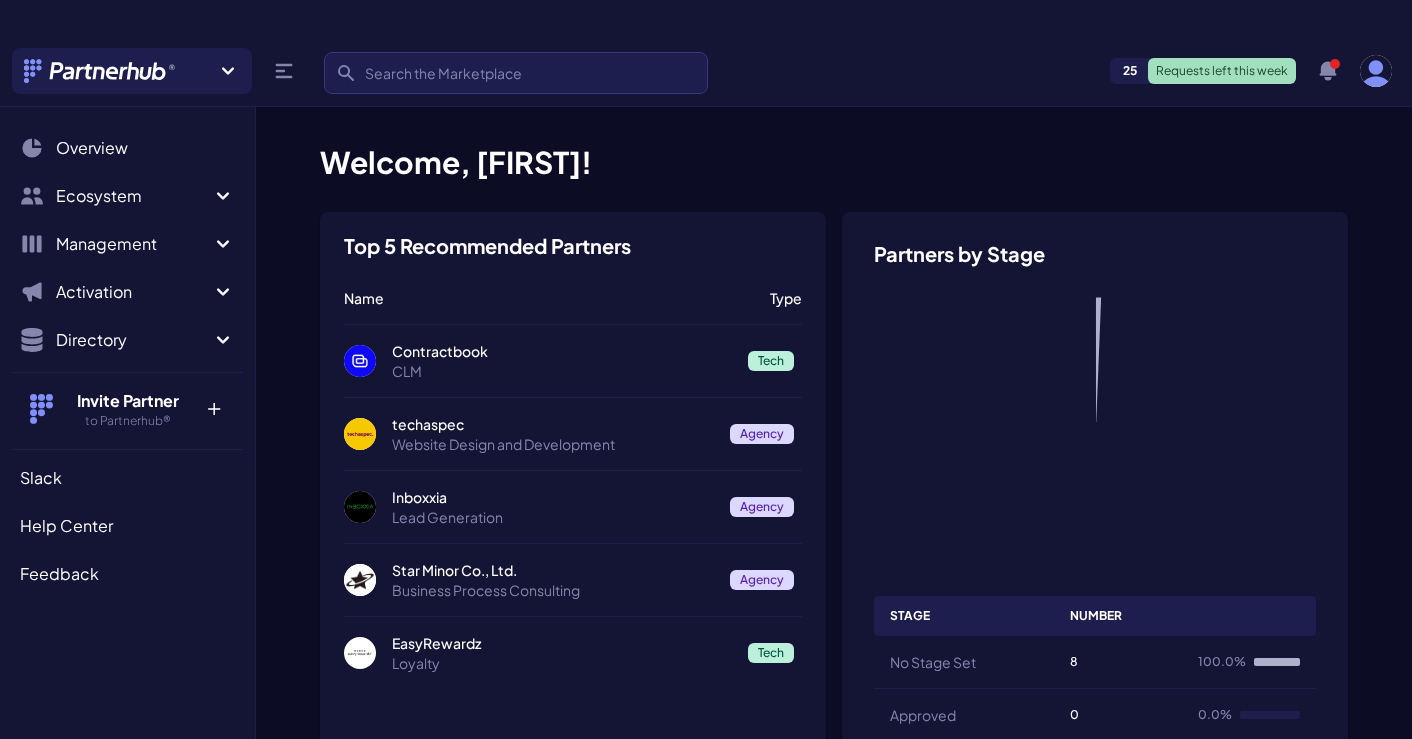 scroll, scrollTop: 0, scrollLeft: 0, axis: both 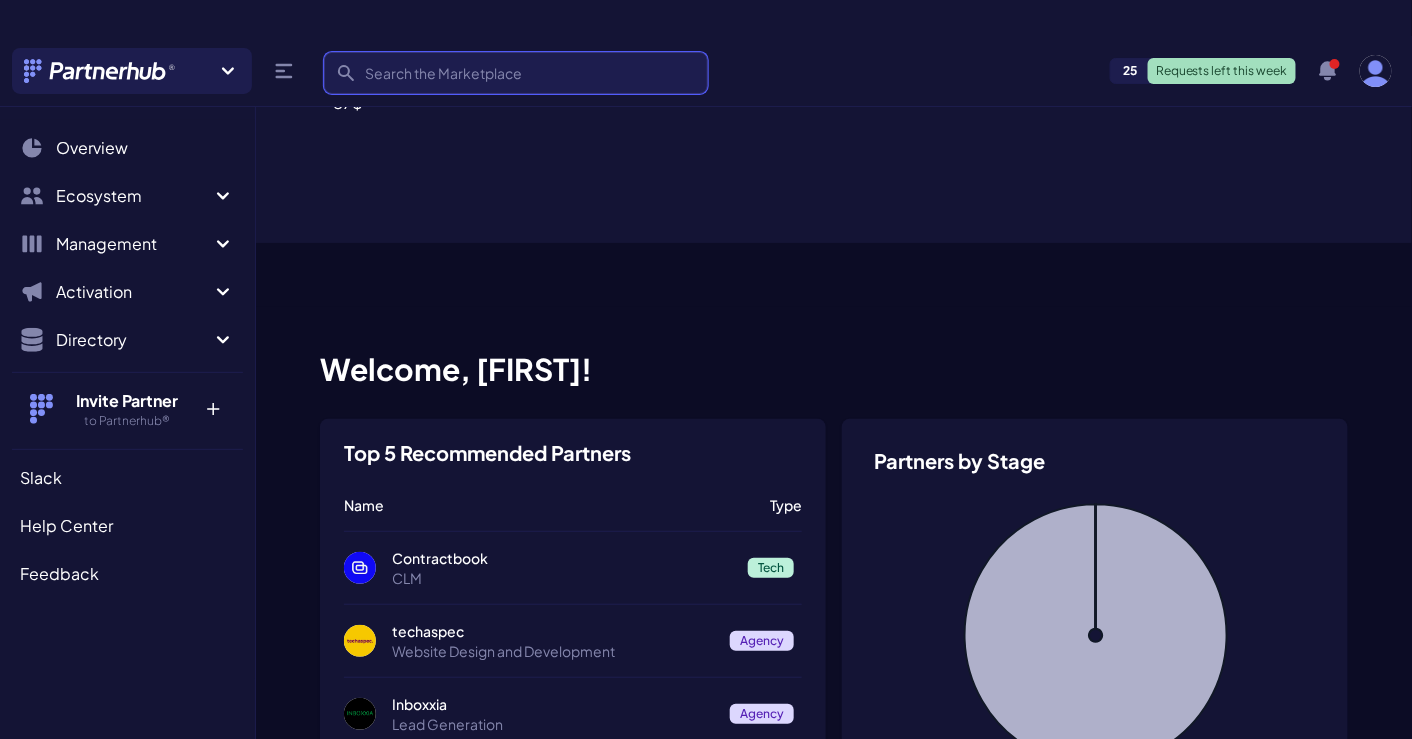 click on "Search" at bounding box center [516, 73] 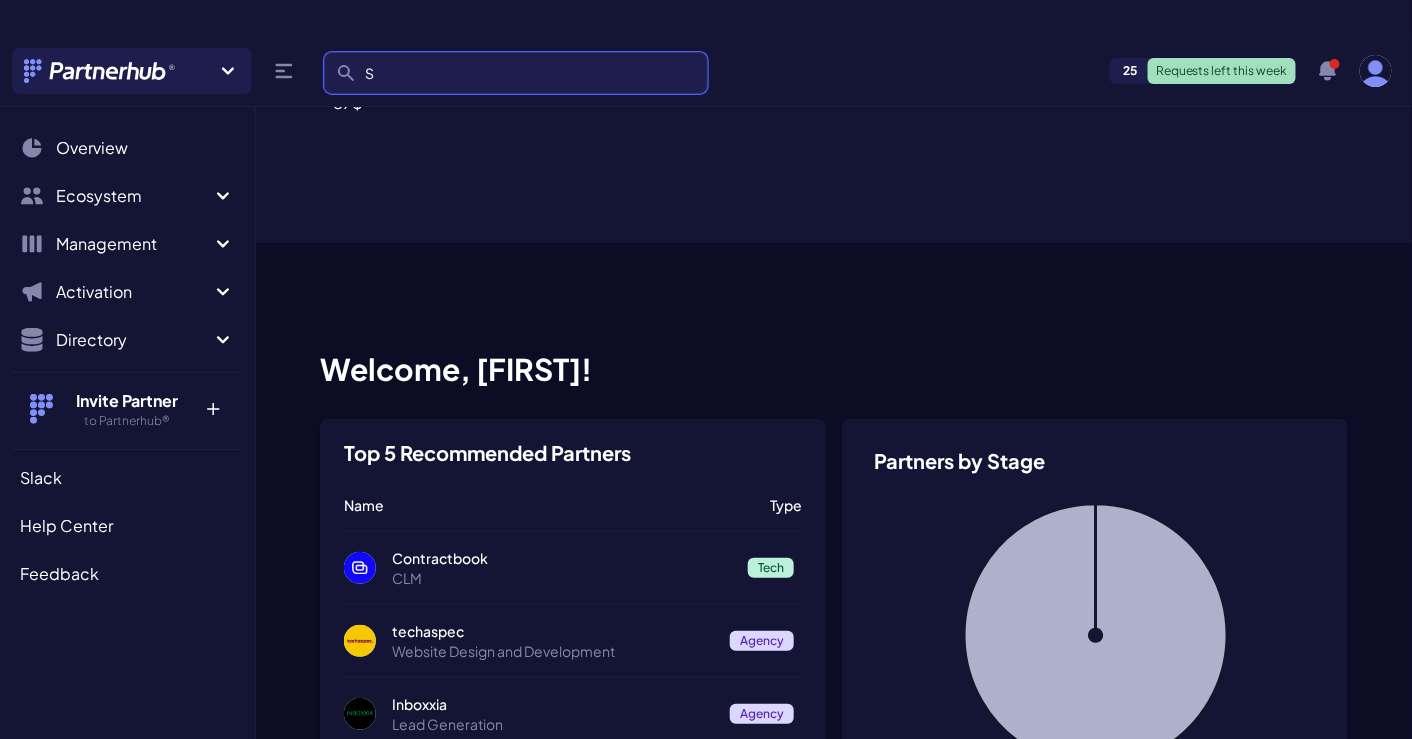 type on "Shopify" 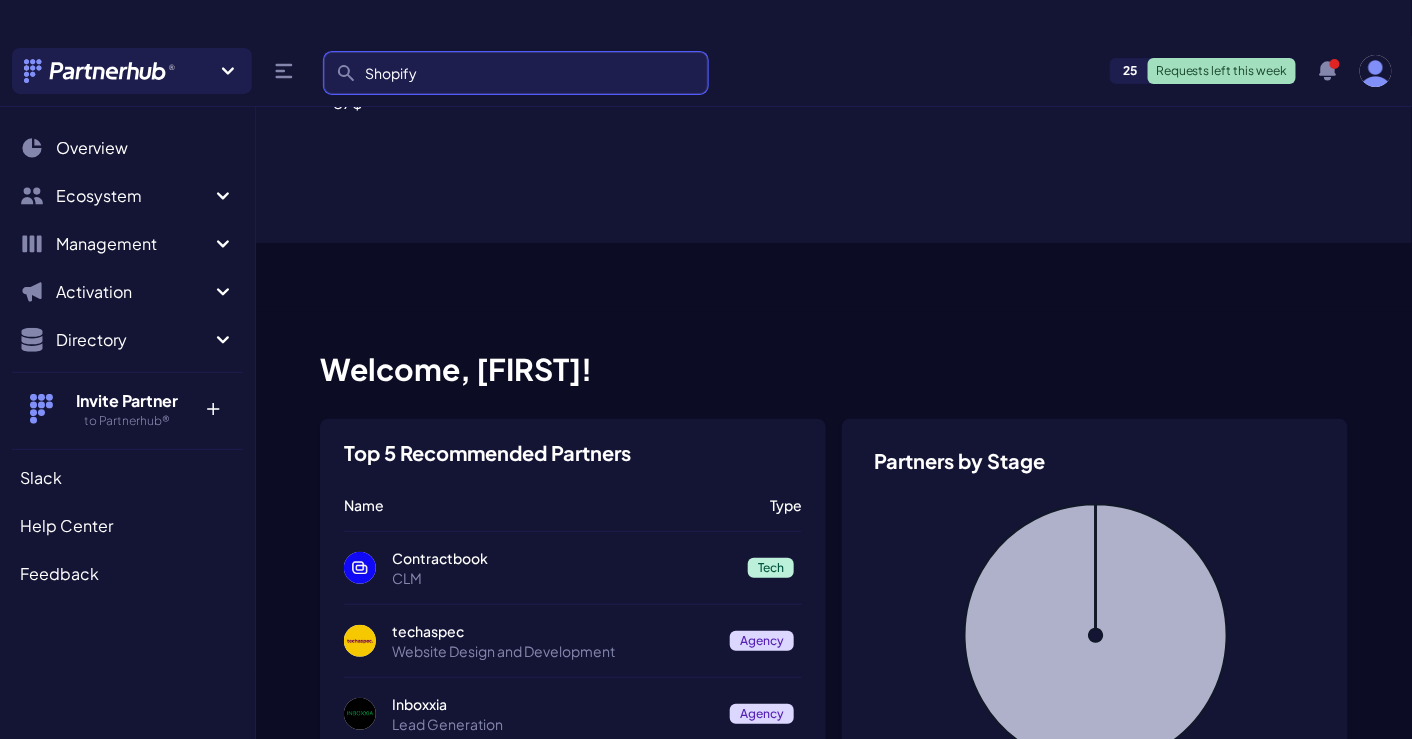 click at bounding box center (0, 0) 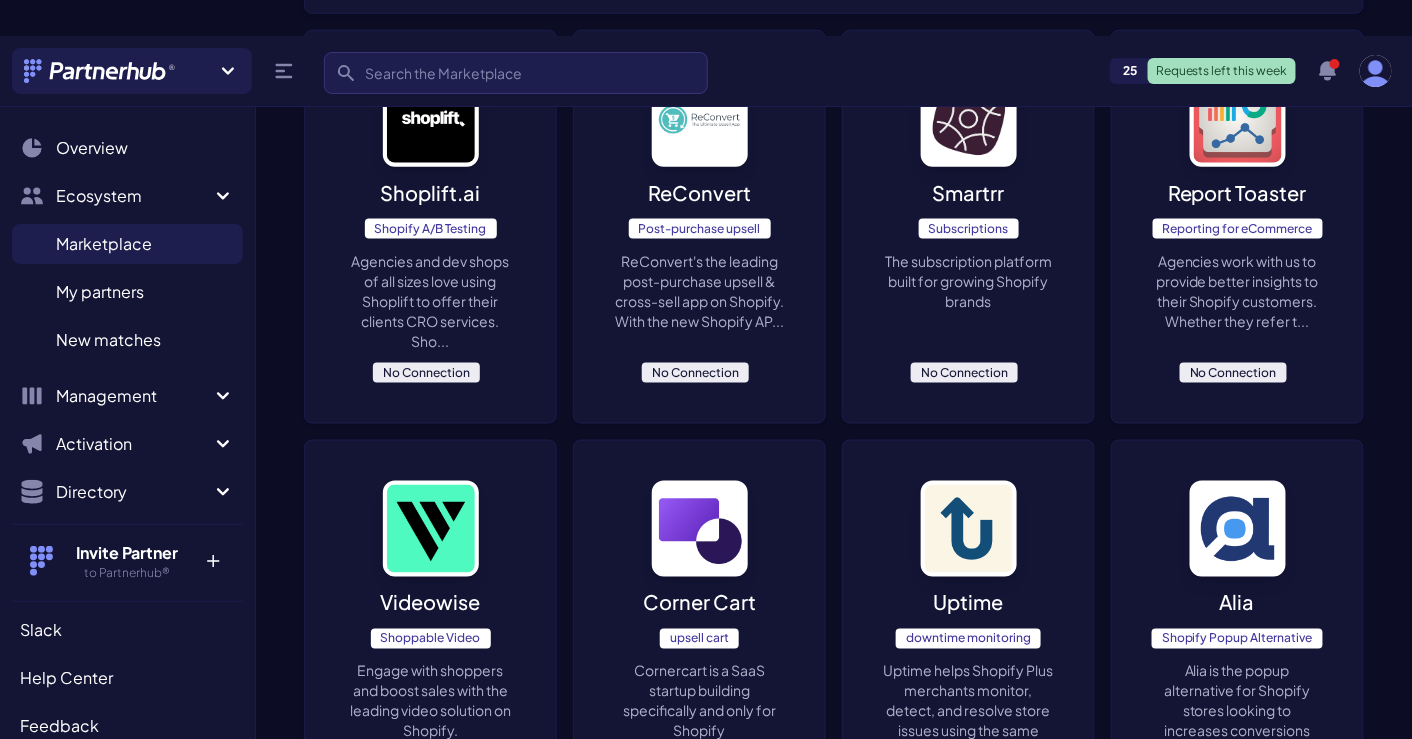 scroll, scrollTop: 683, scrollLeft: 0, axis: vertical 